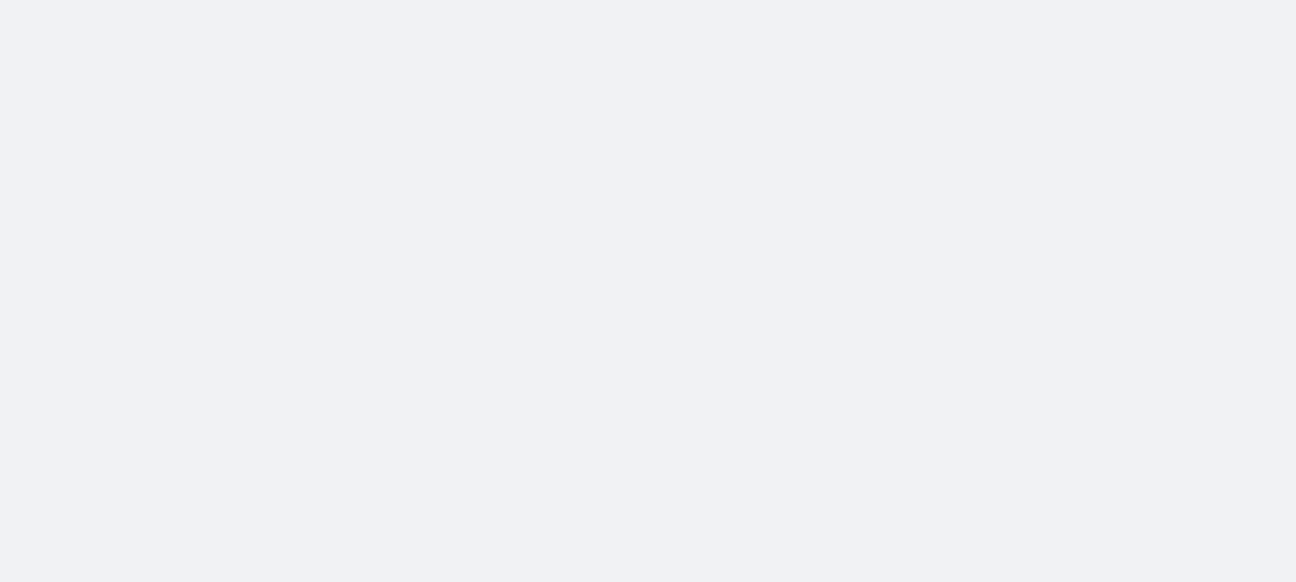 scroll, scrollTop: 0, scrollLeft: 0, axis: both 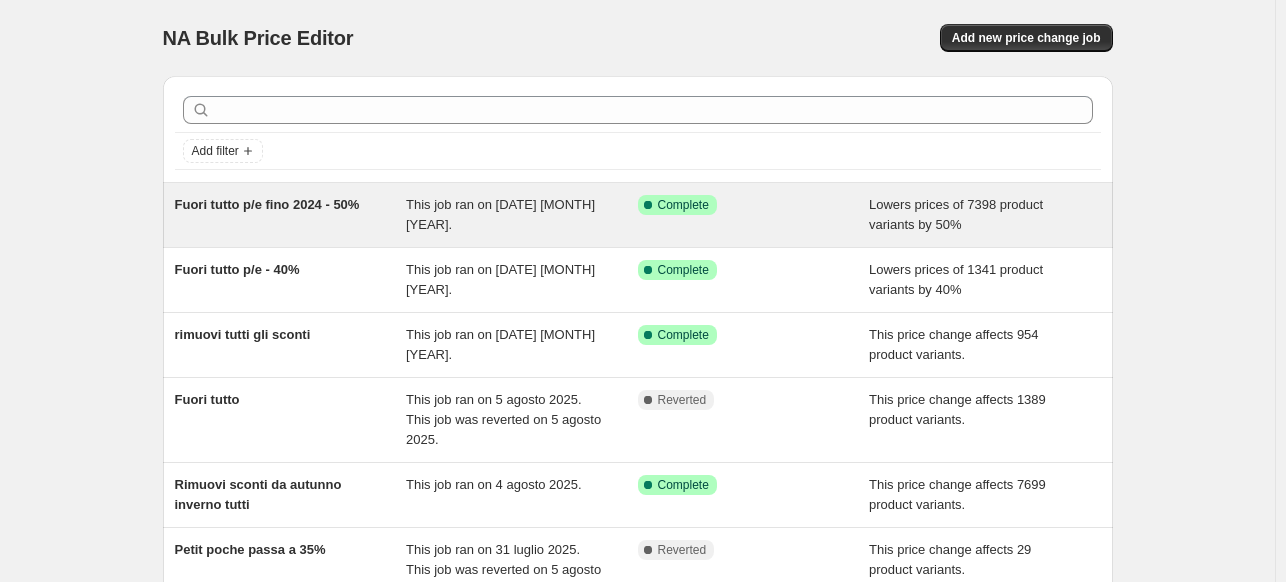 click on "Fuori tutto p/e fino 2024 - 50%" at bounding box center (291, 215) 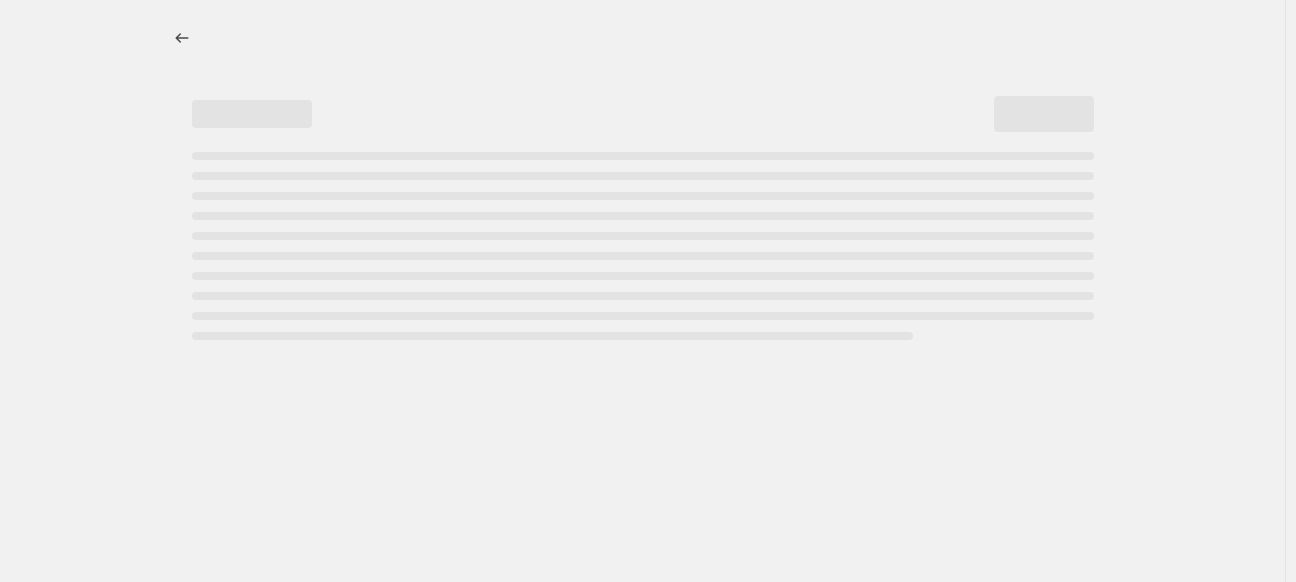 select on "percentage" 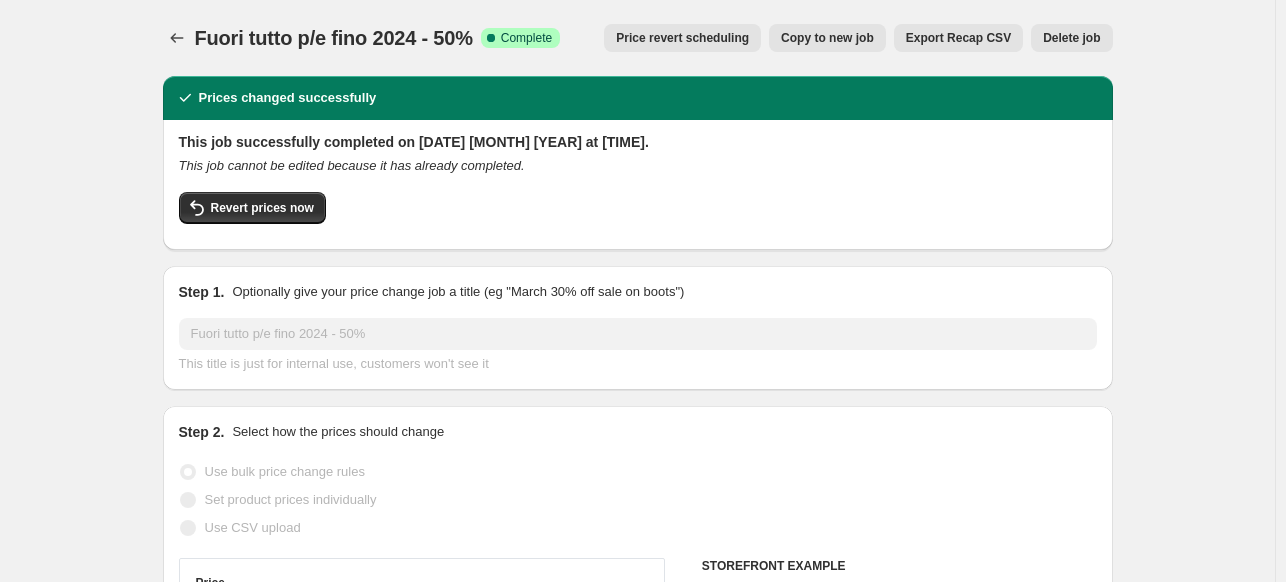 select on "tag" 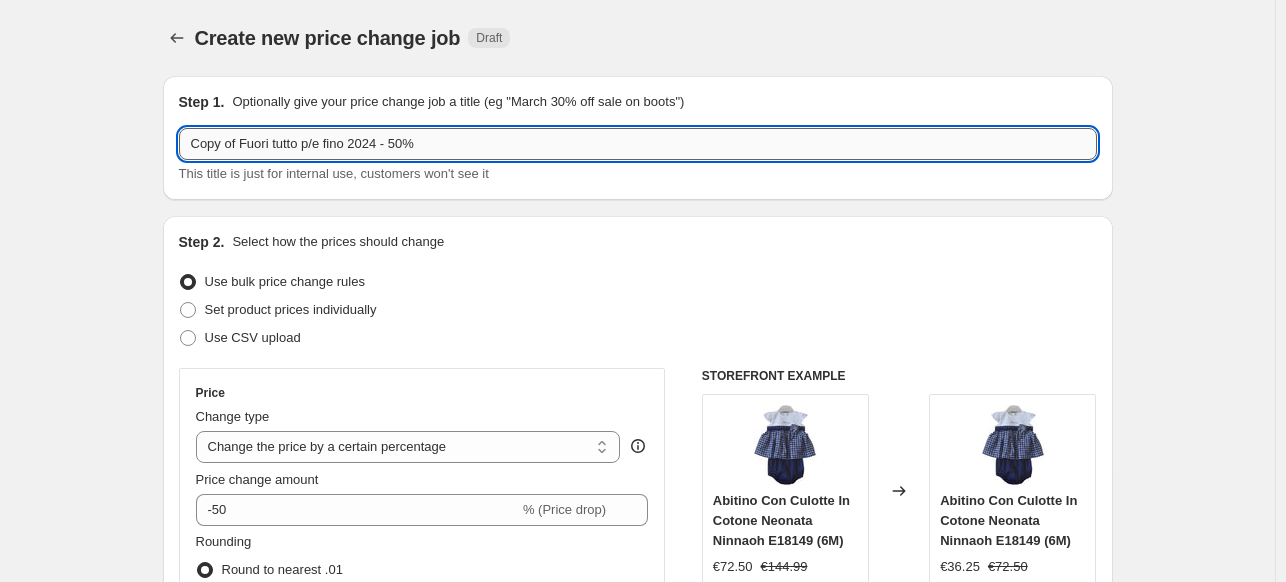 click on "Copy of Fuori tutto p/e fino 2024 - 50%" at bounding box center (638, 144) 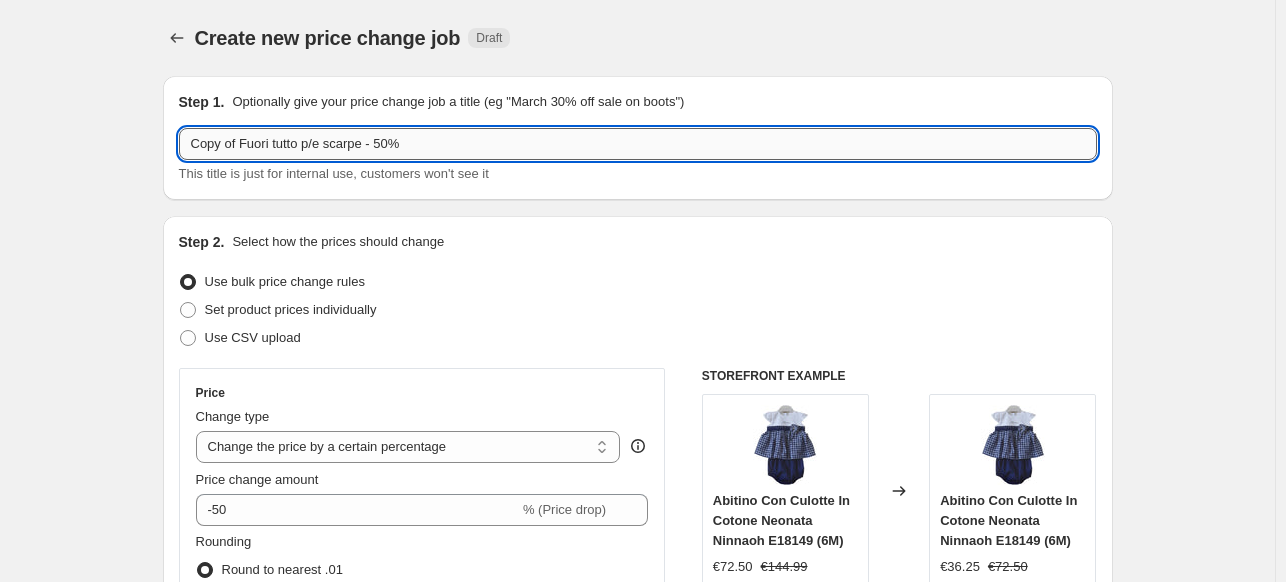 click on "Copy of Fuori tutto p/e scarpe - 50%" at bounding box center [638, 144] 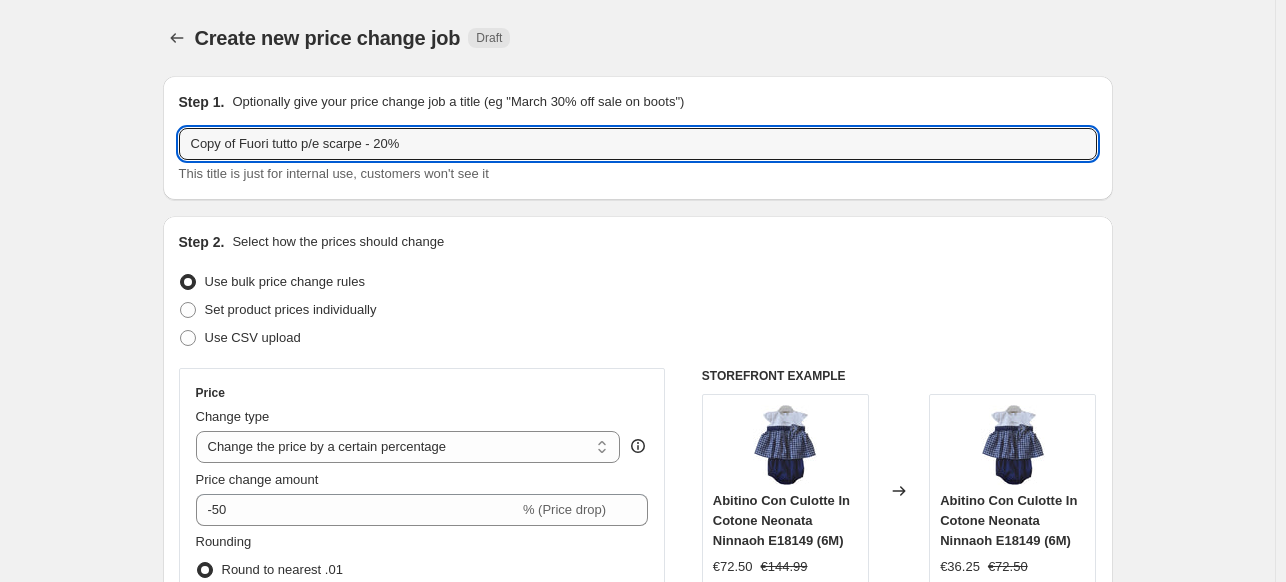 drag, startPoint x: 244, startPoint y: 146, endPoint x: -5, endPoint y: 147, distance: 249.00201 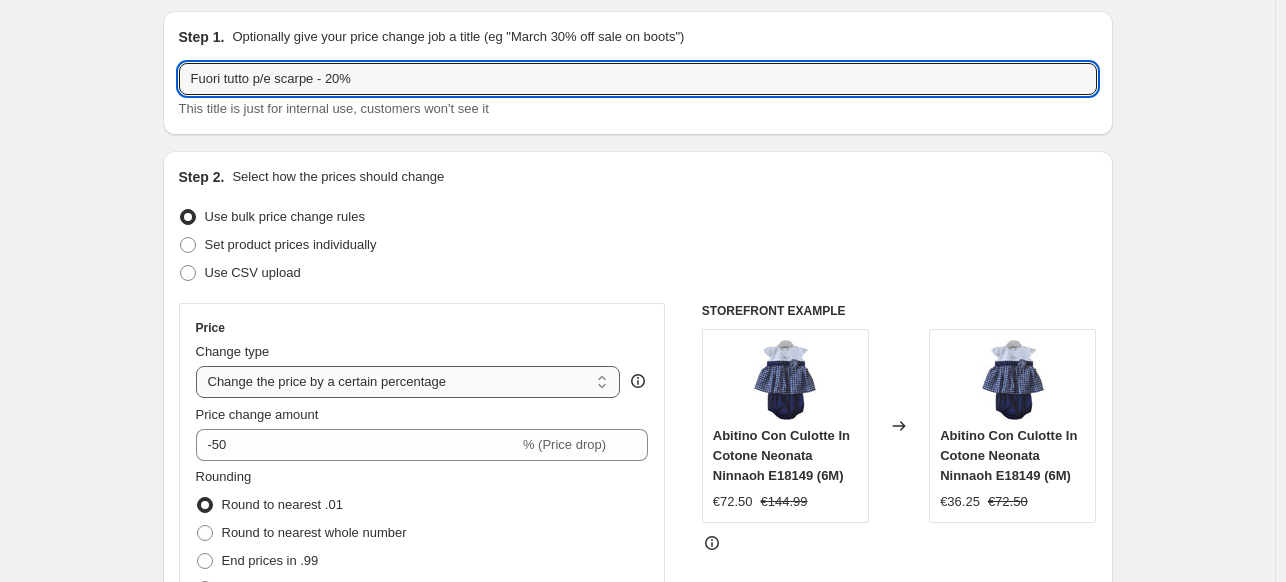 scroll, scrollTop: 100, scrollLeft: 0, axis: vertical 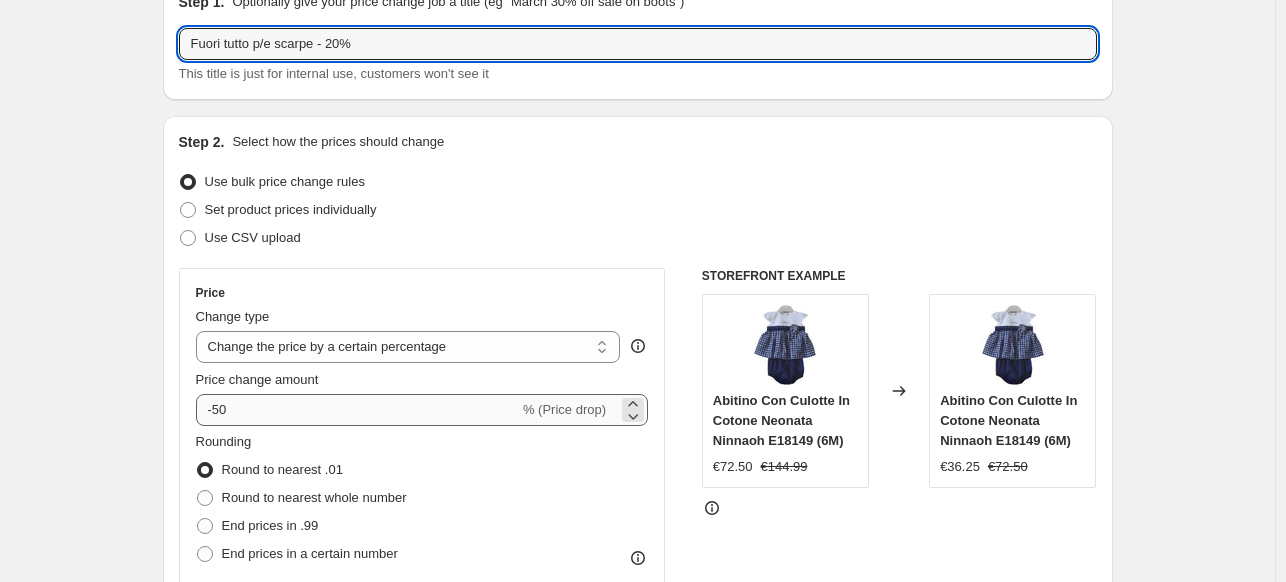 type on "Fuori tutto p/e scarpe - 20%" 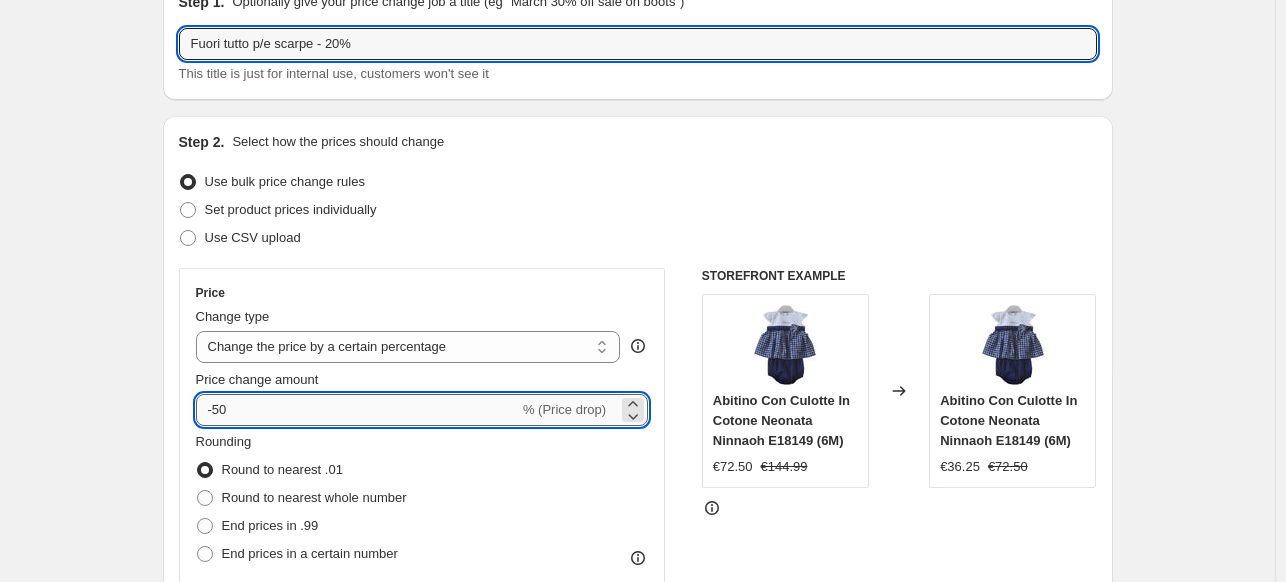 click on "-50" at bounding box center [357, 410] 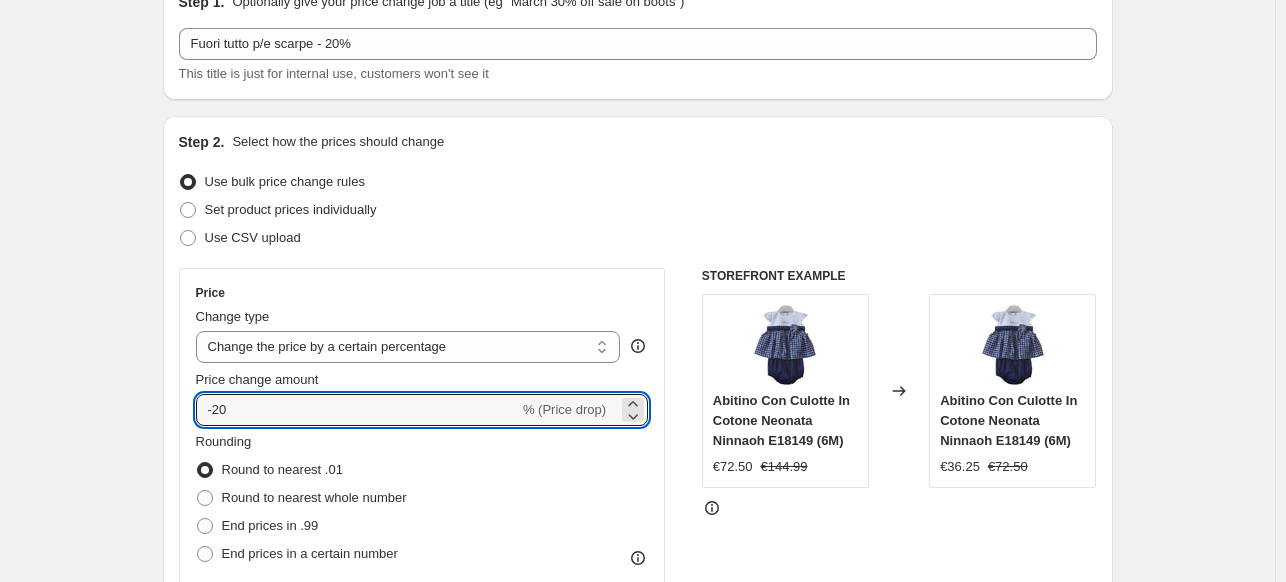 type on "-20" 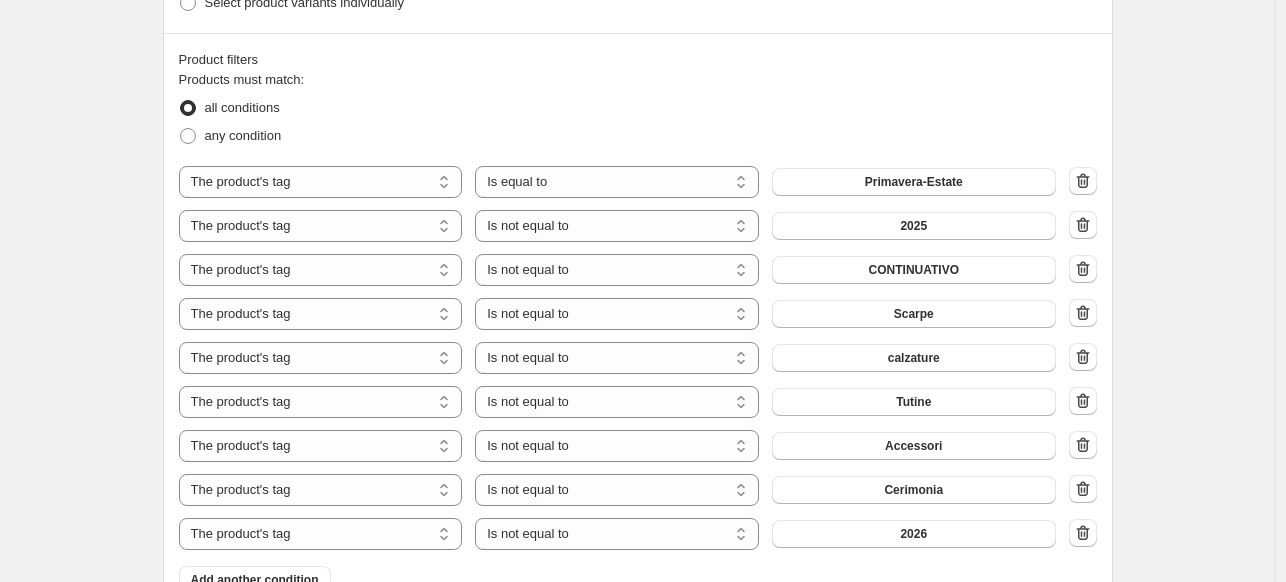 scroll, scrollTop: 1200, scrollLeft: 0, axis: vertical 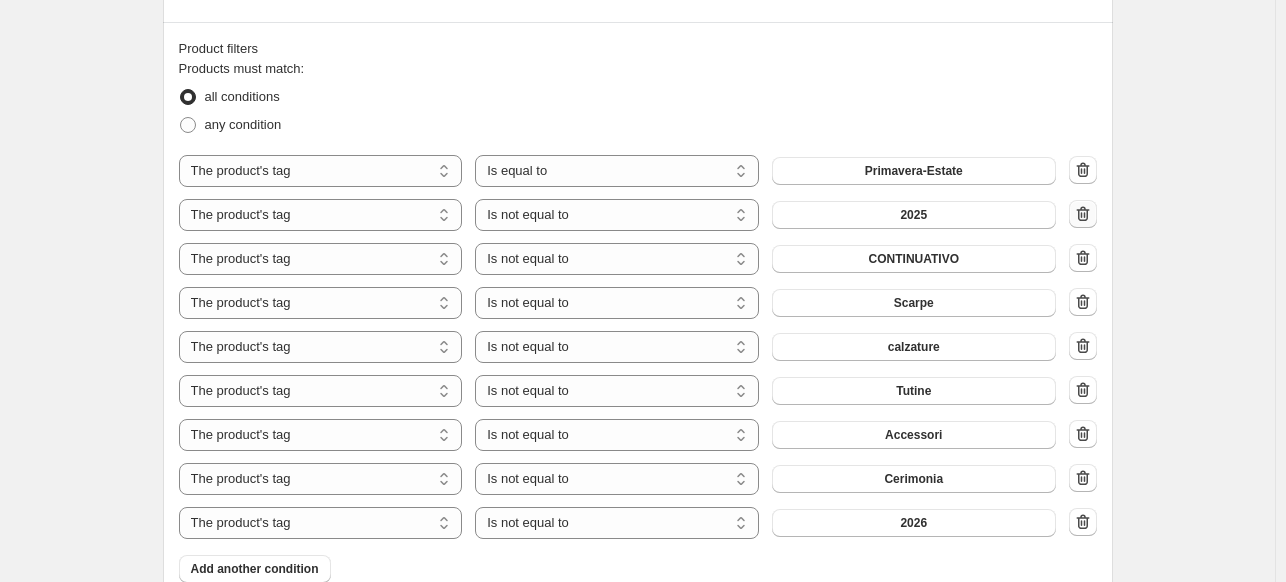 click 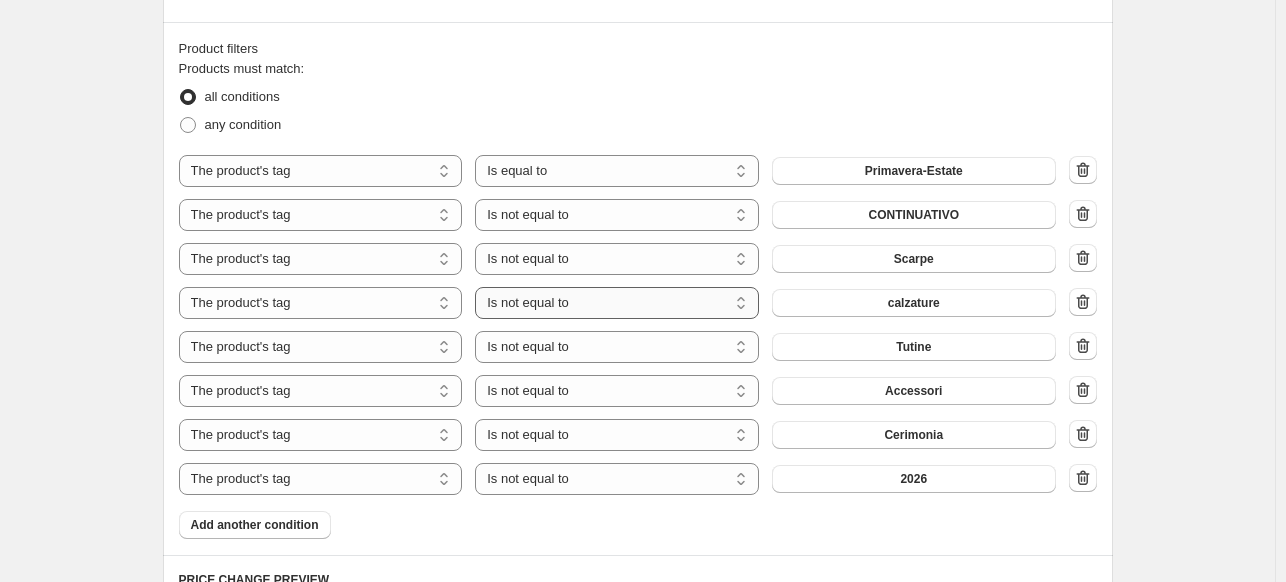 click on "Is equal to Is not equal to" at bounding box center (617, 303) 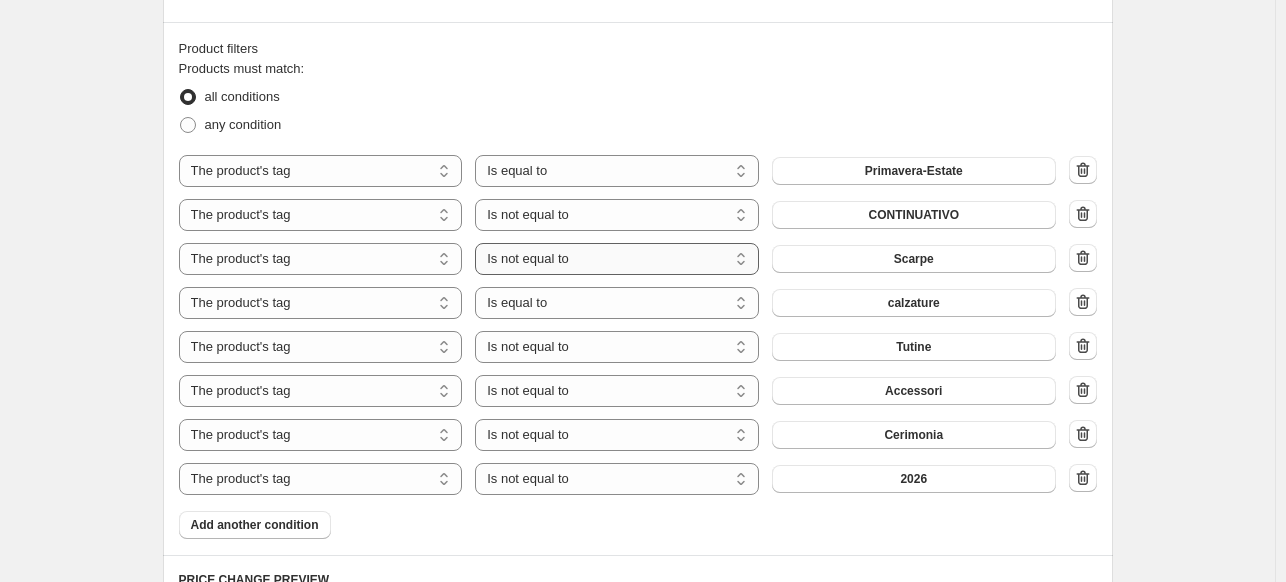 click on "Is equal to Is not equal to" at bounding box center (617, 259) 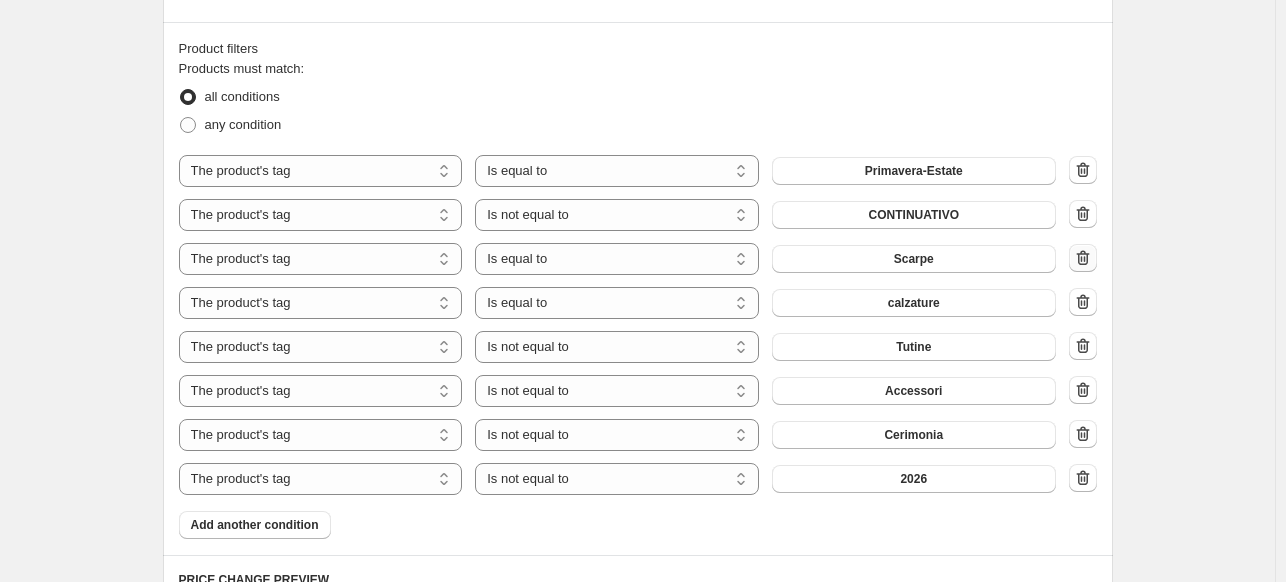 click 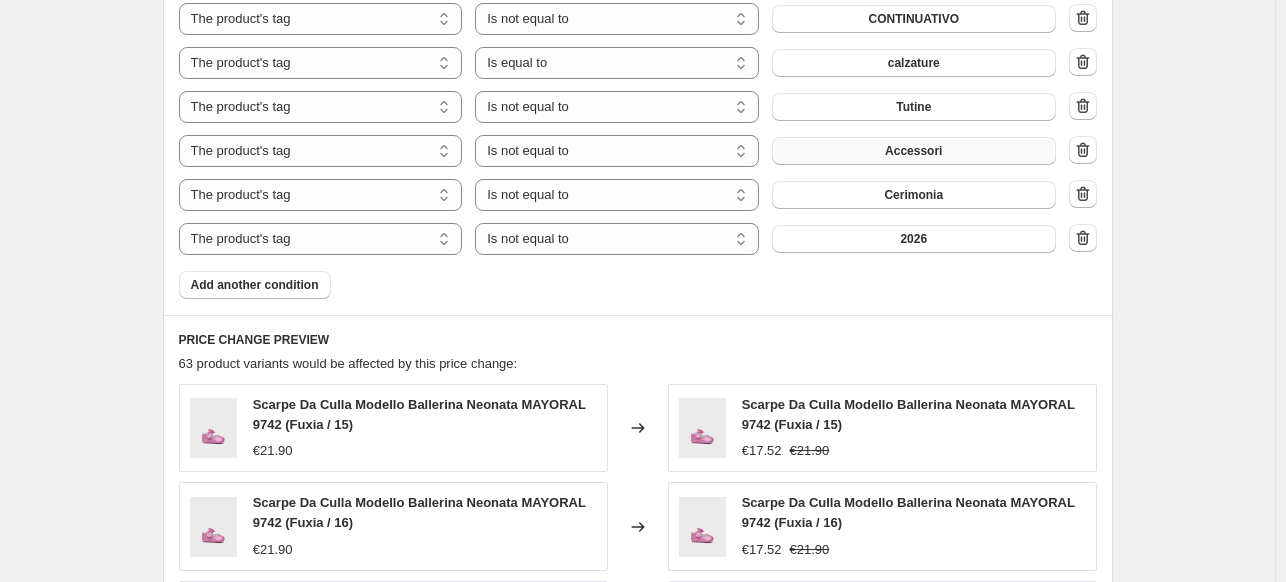 scroll, scrollTop: 1400, scrollLeft: 0, axis: vertical 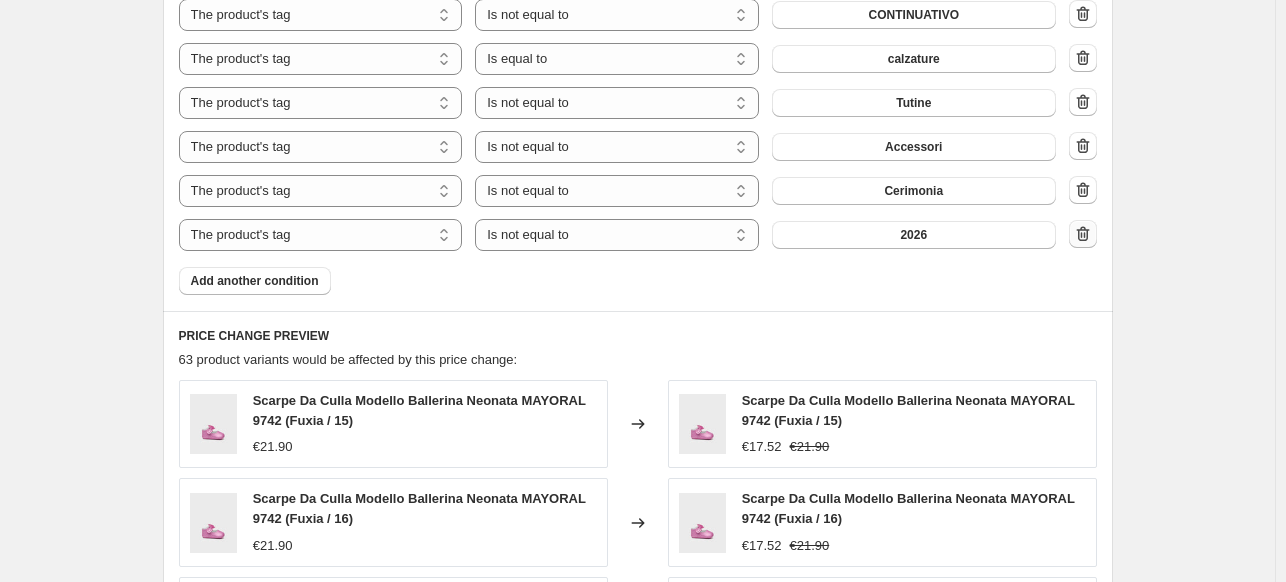 click 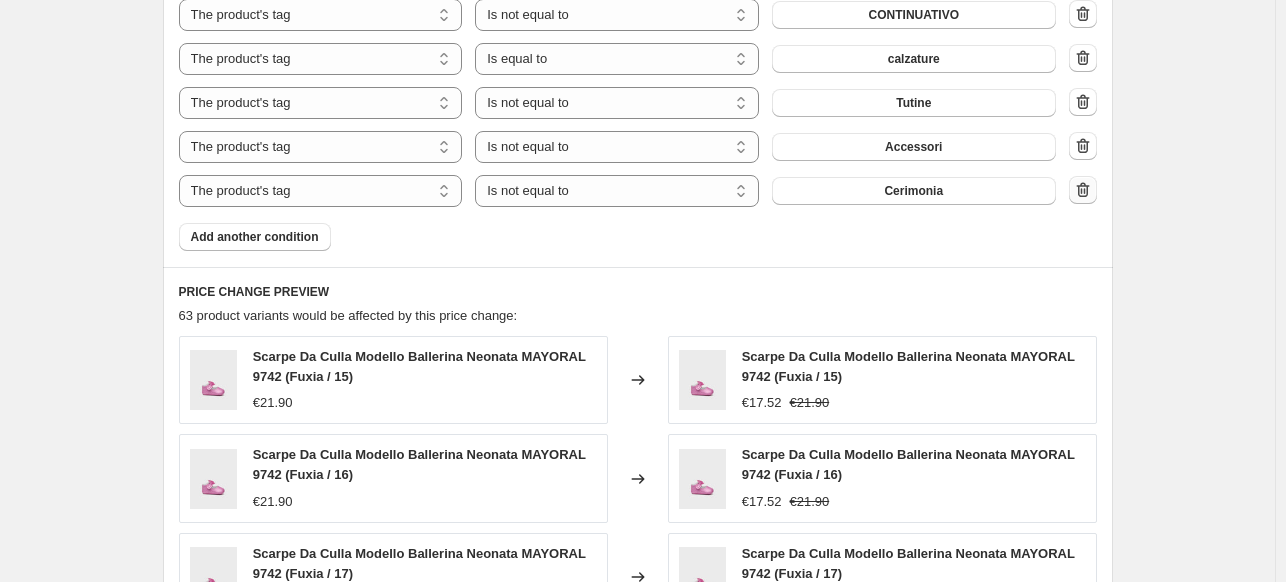 click 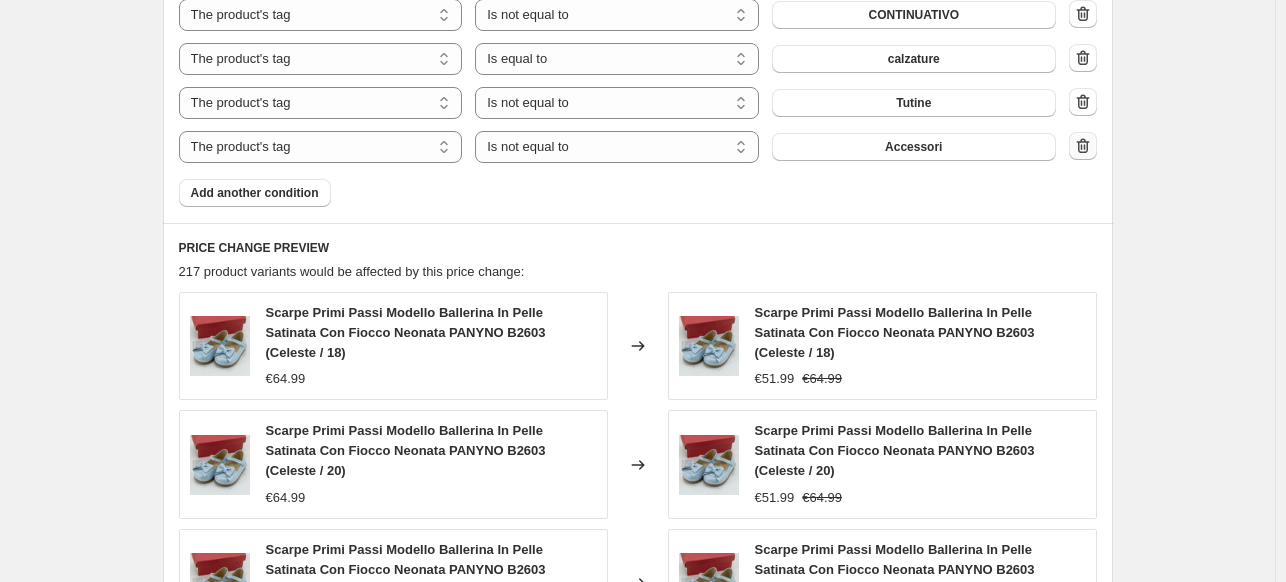 click 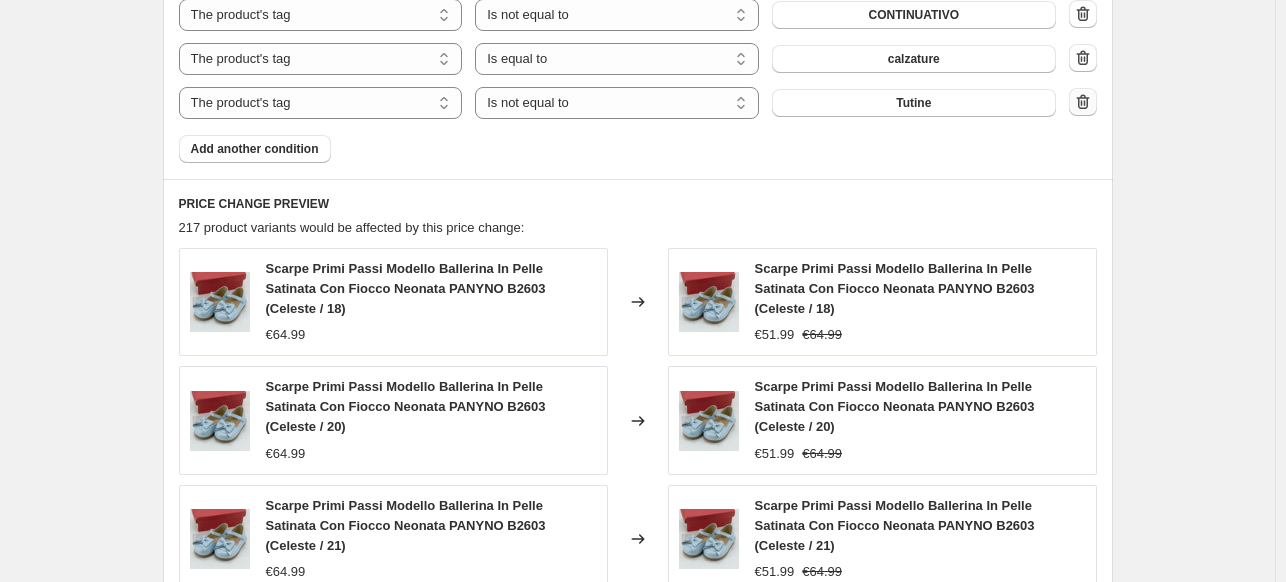 click 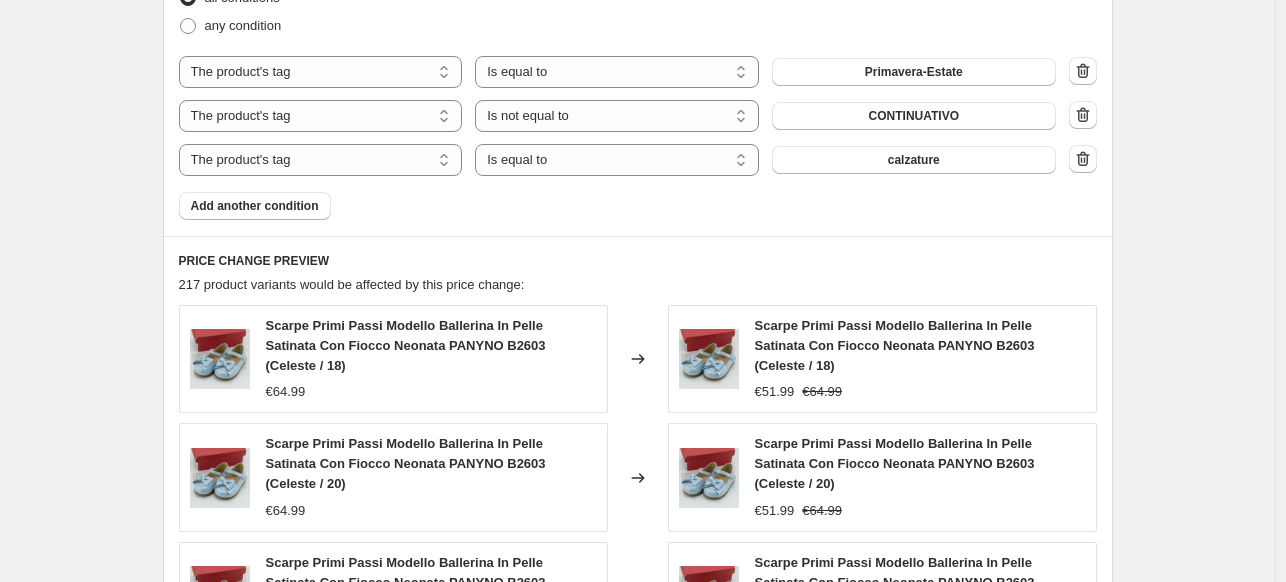 scroll, scrollTop: 1300, scrollLeft: 0, axis: vertical 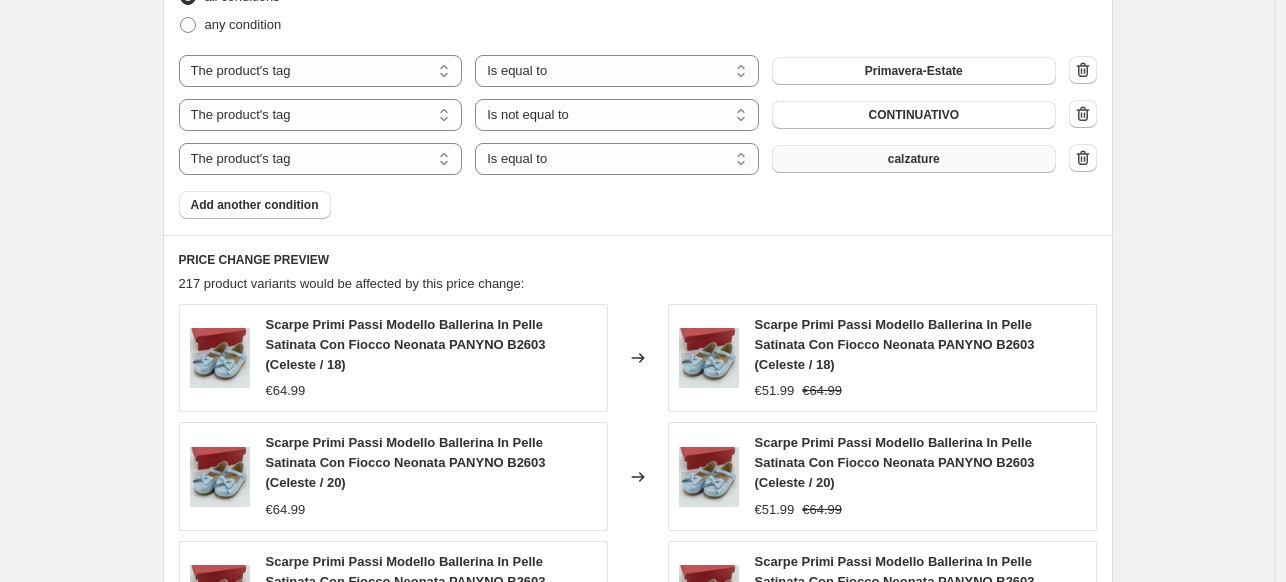 click on "calzature" at bounding box center (914, 159) 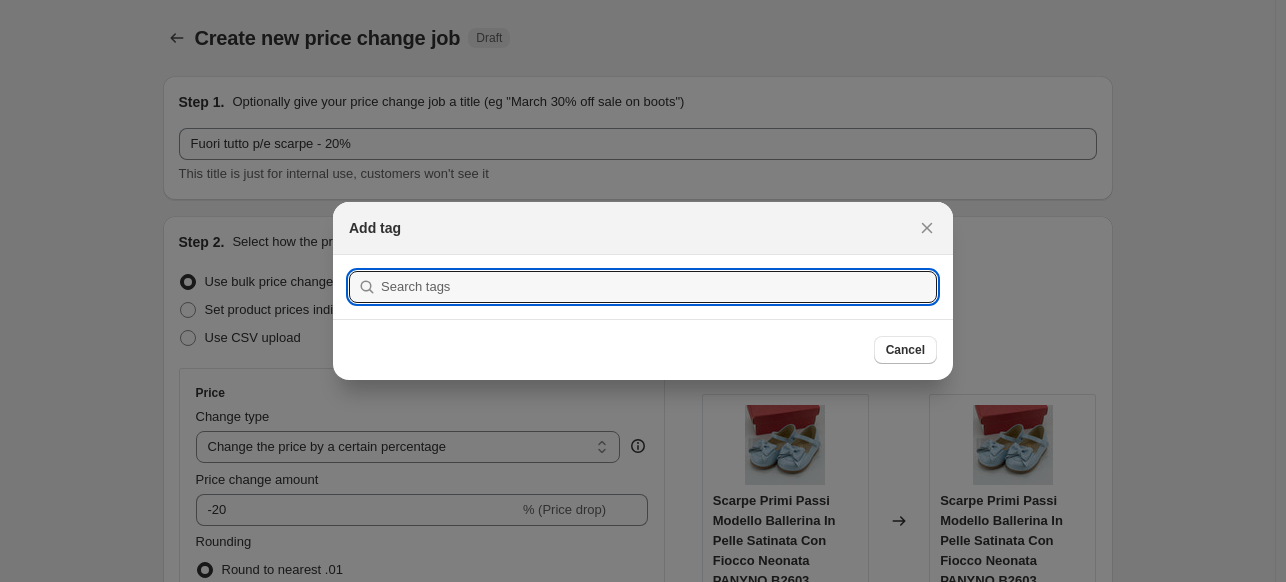 scroll, scrollTop: 0, scrollLeft: 0, axis: both 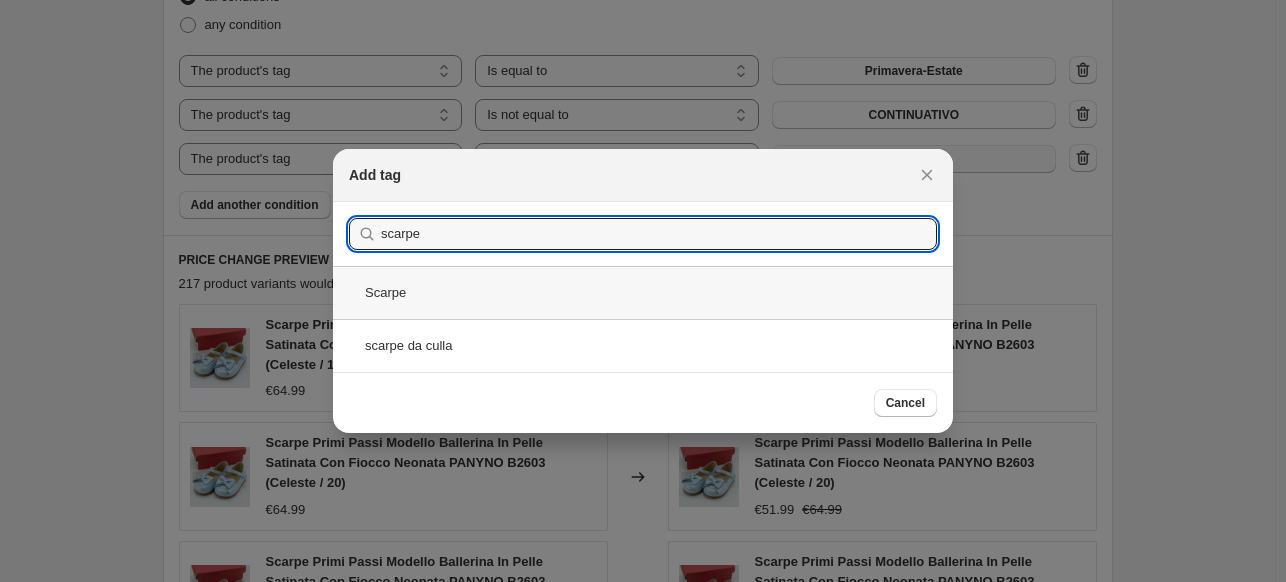 type on "scarpe" 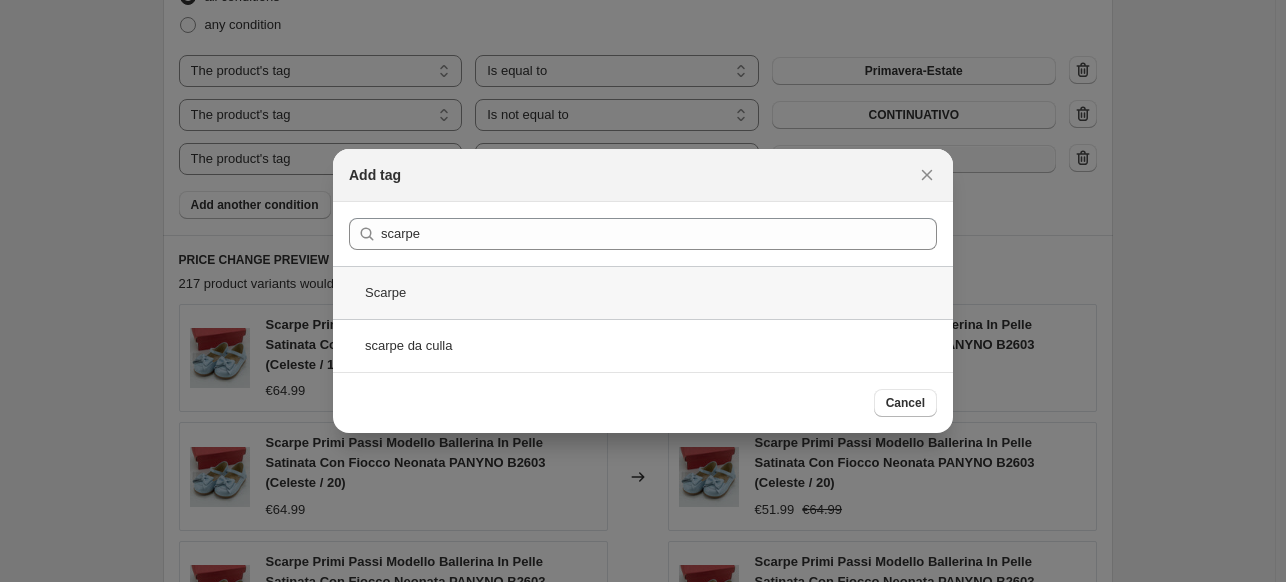 click on "Scarpe" at bounding box center (643, 292) 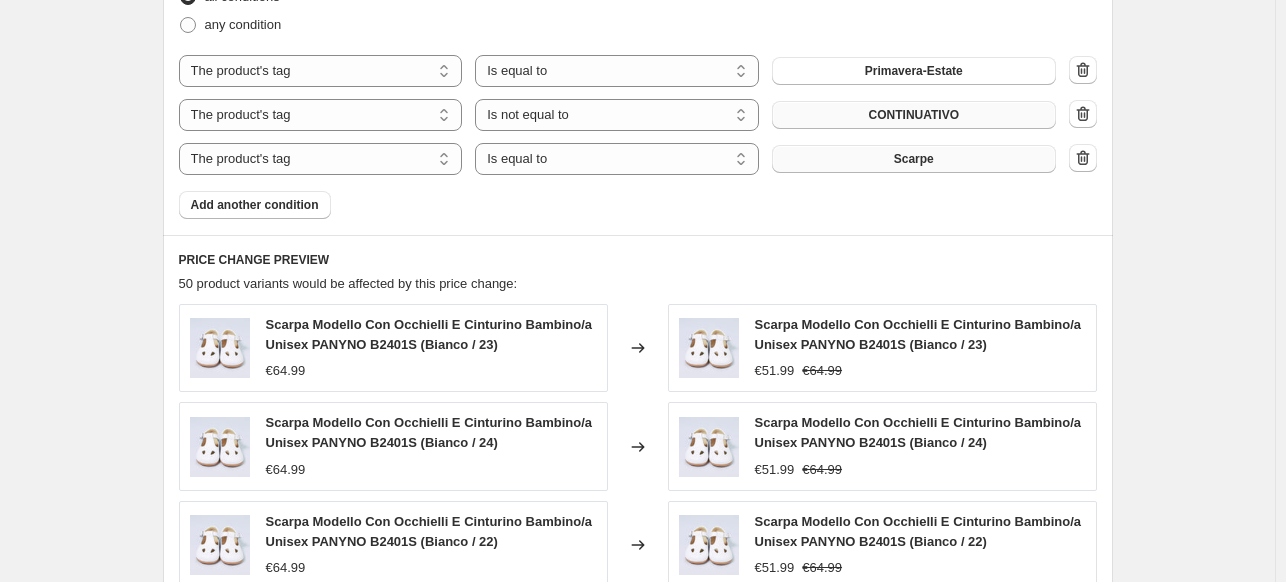 click on "CONTINUATIVO" at bounding box center [914, 115] 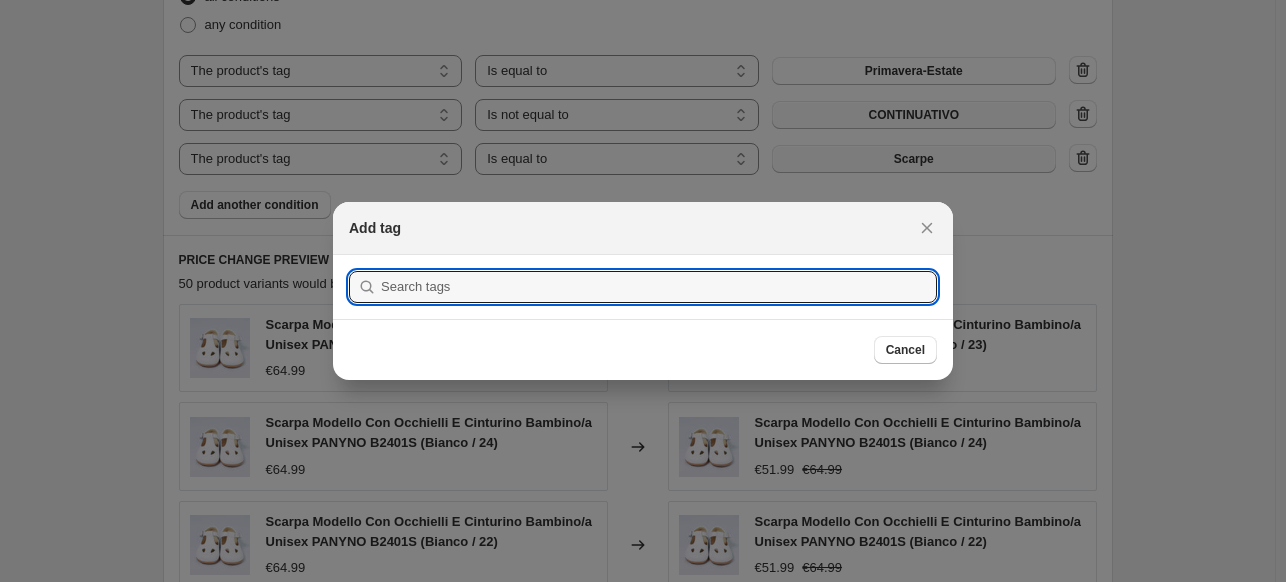 scroll, scrollTop: 0, scrollLeft: 0, axis: both 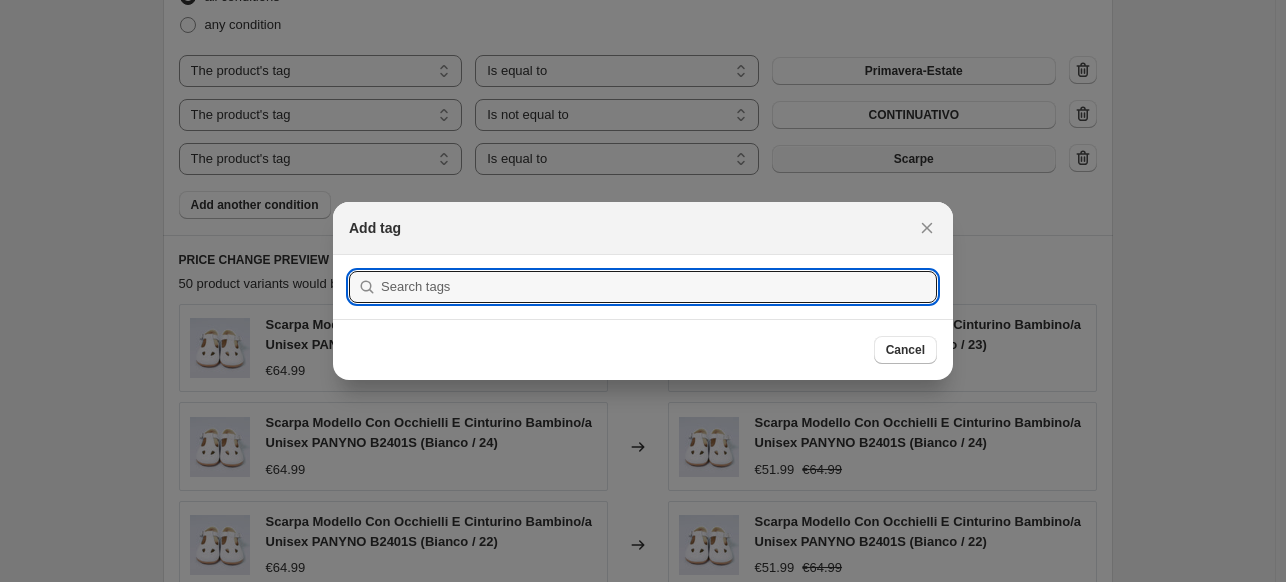 click at bounding box center (643, 291) 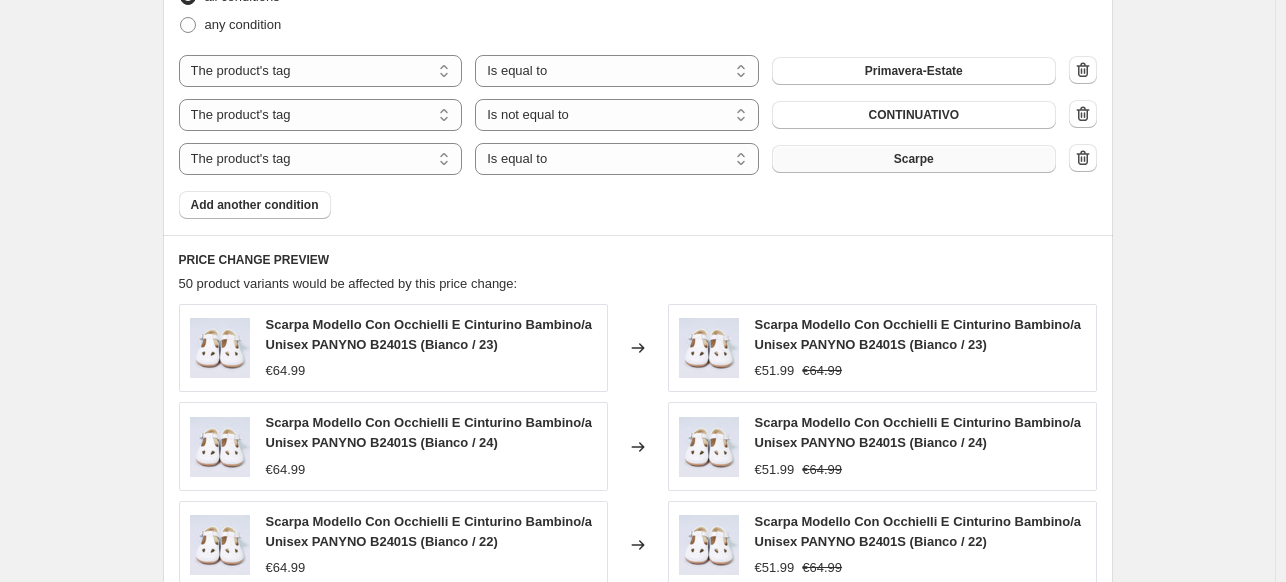 click on "Scarpe" at bounding box center (914, 159) 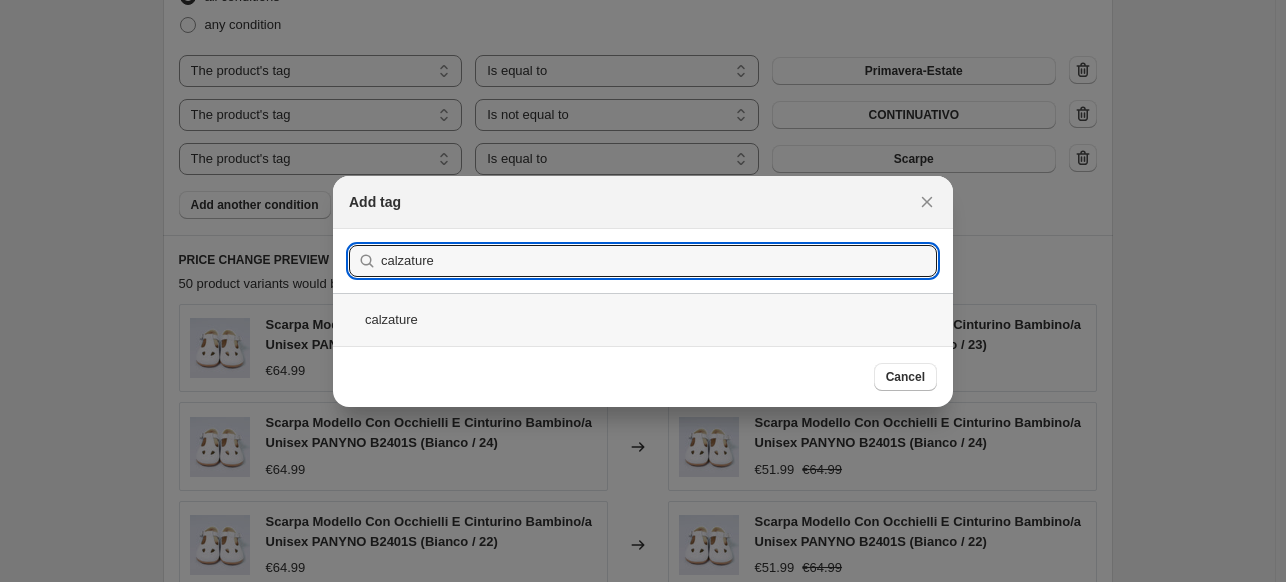 type on "calzature" 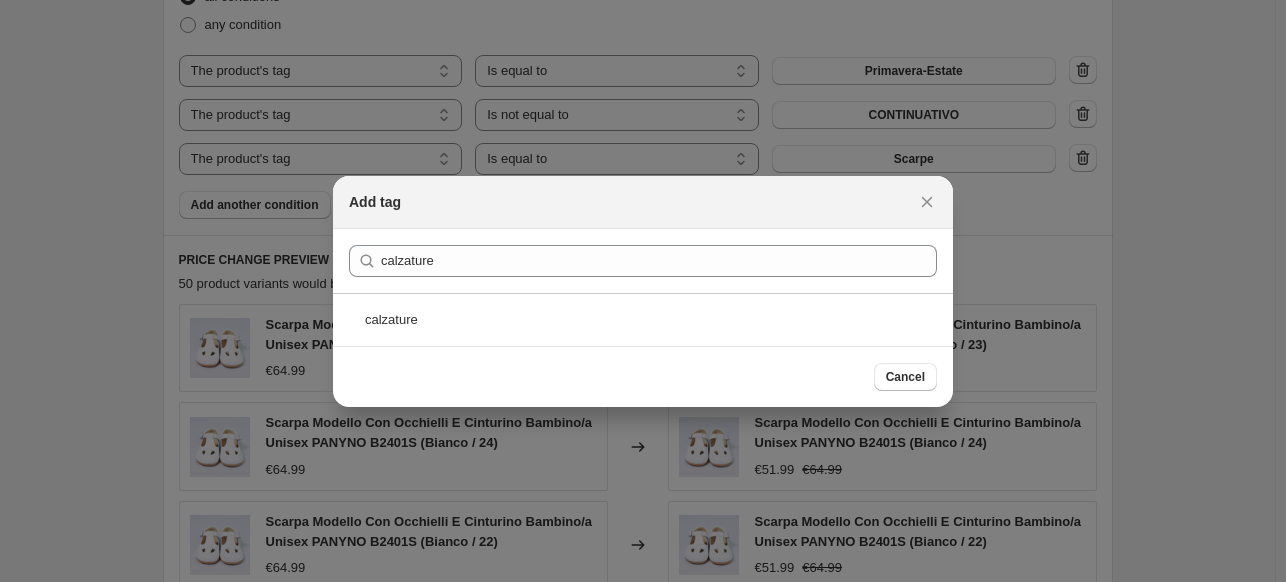 drag, startPoint x: 460, startPoint y: 309, endPoint x: 474, endPoint y: 308, distance: 14.035668 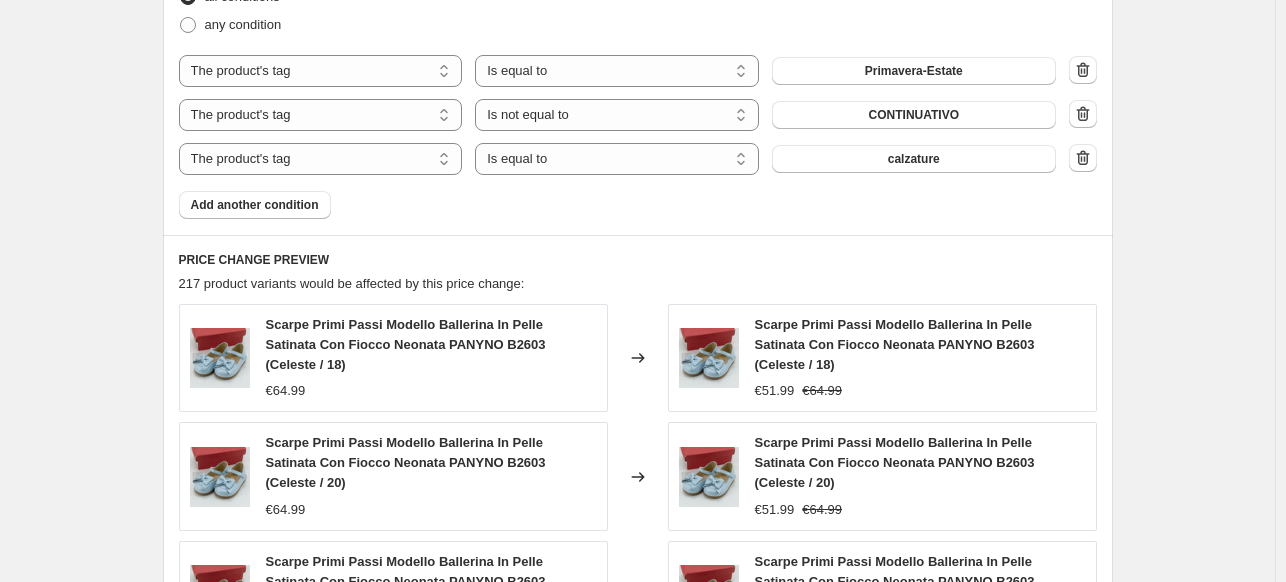 click 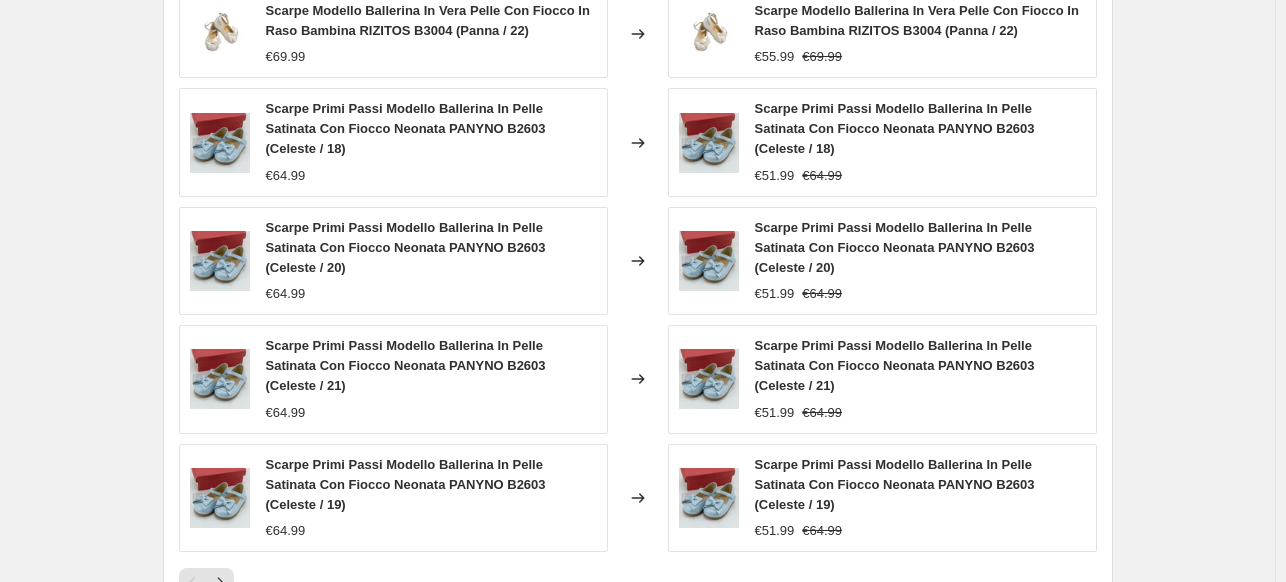 scroll, scrollTop: 1600, scrollLeft: 0, axis: vertical 